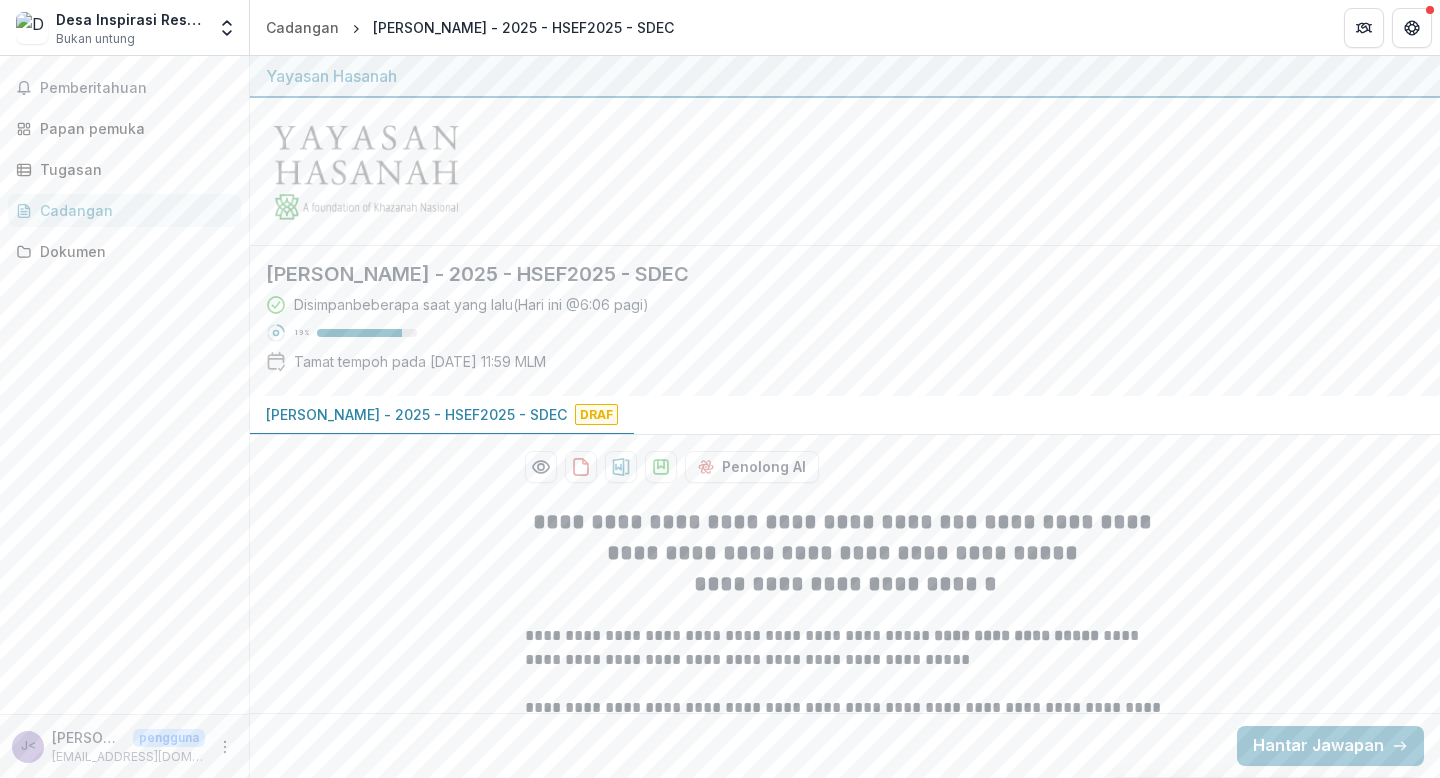 scroll, scrollTop: 0, scrollLeft: 0, axis: both 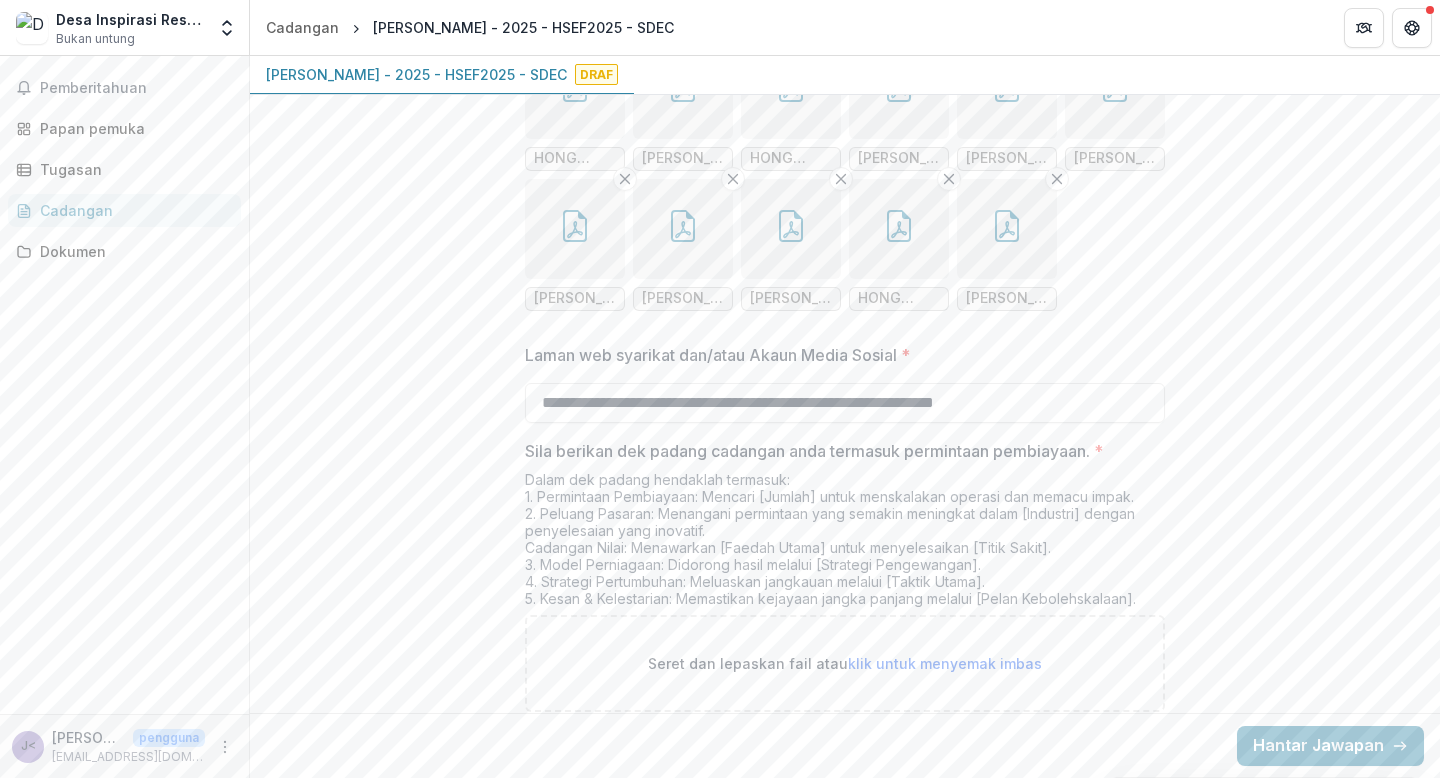 click on "klik untuk menyemak imbas" at bounding box center (945, 663) 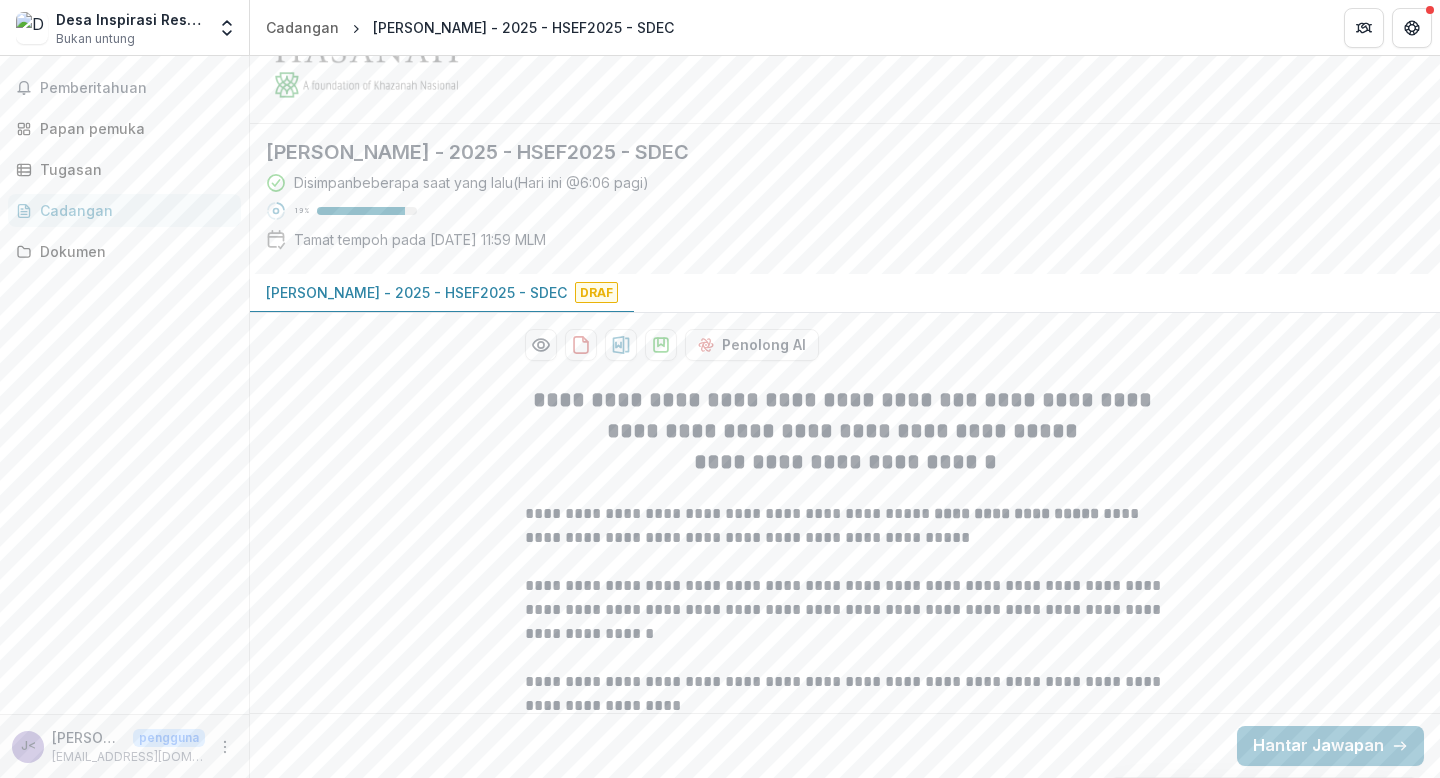 scroll, scrollTop: 0, scrollLeft: 0, axis: both 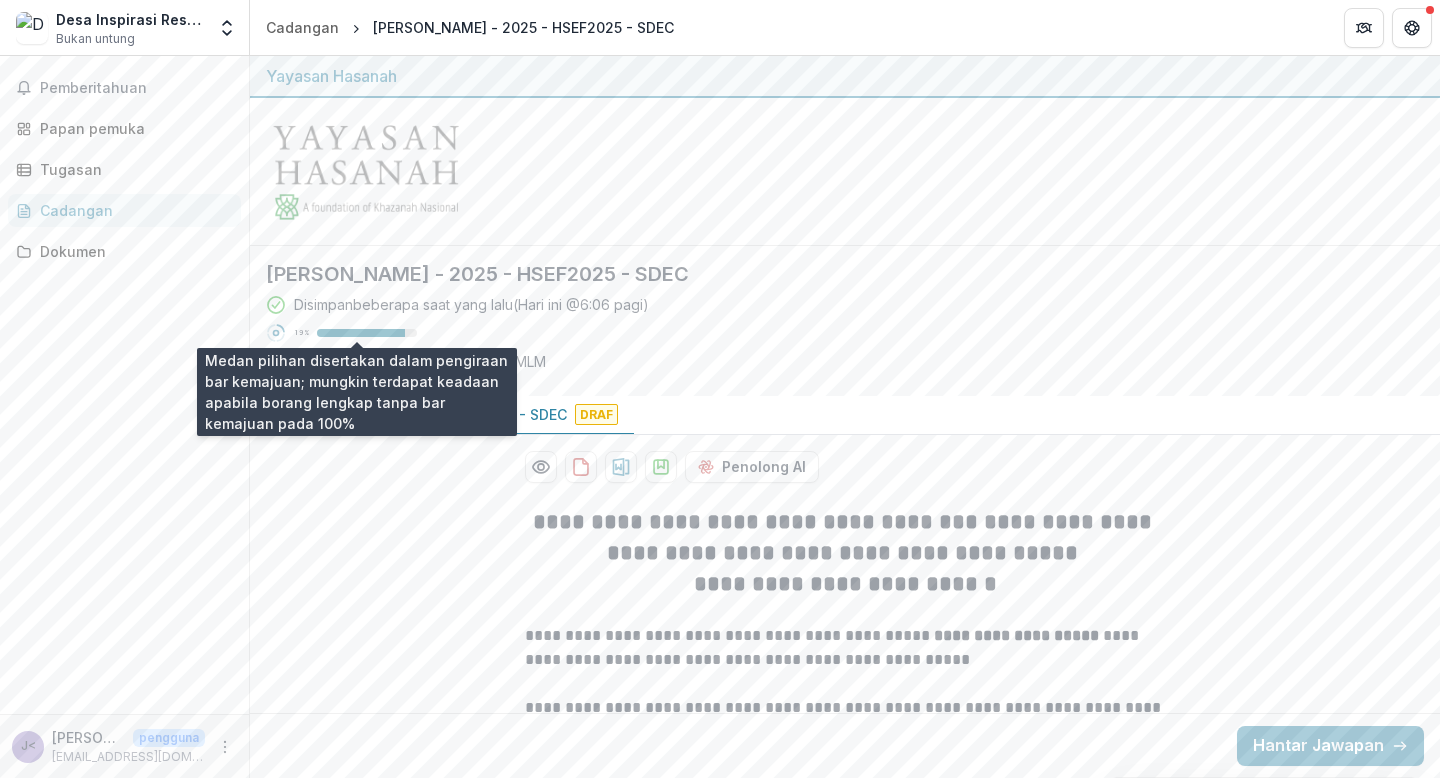 click at bounding box center [361, 333] 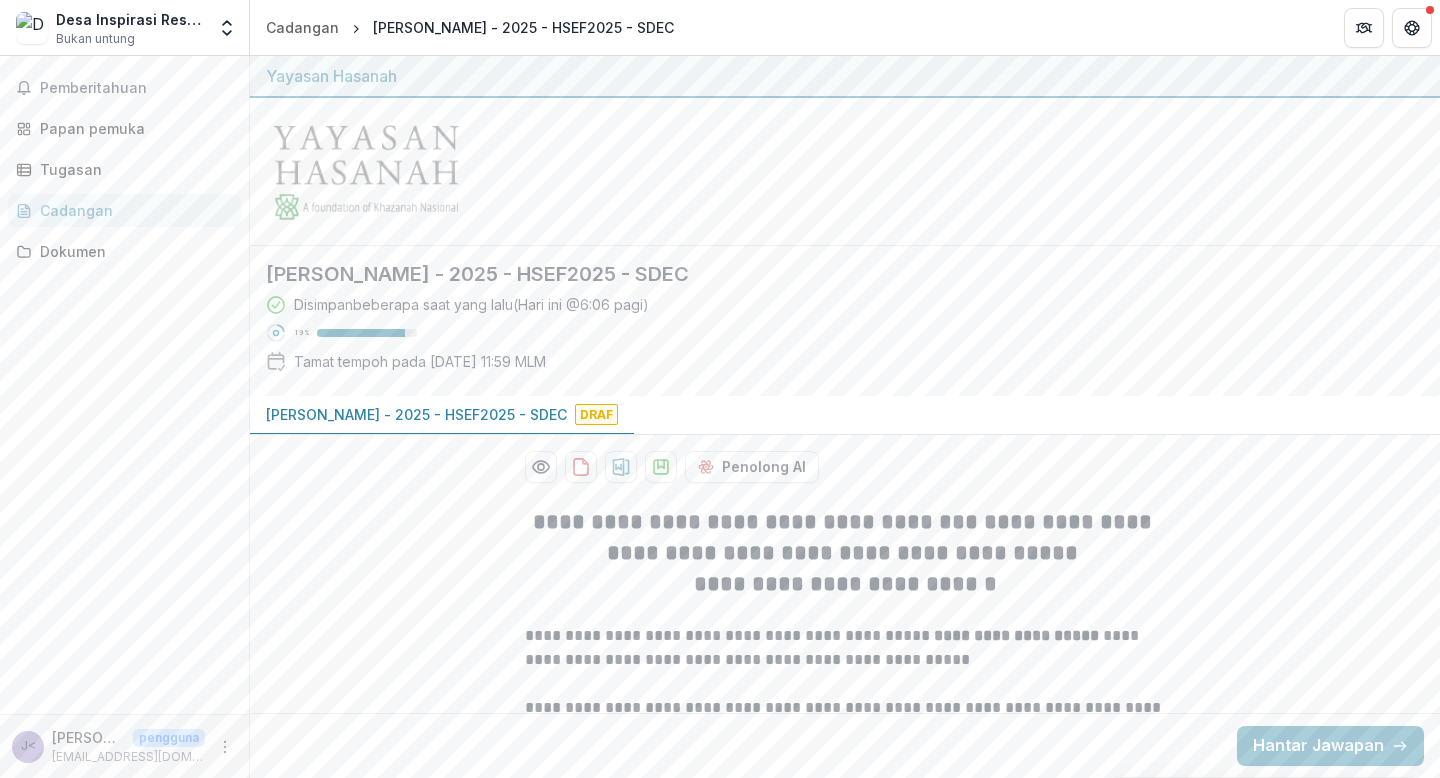 click at bounding box center (361, 333) 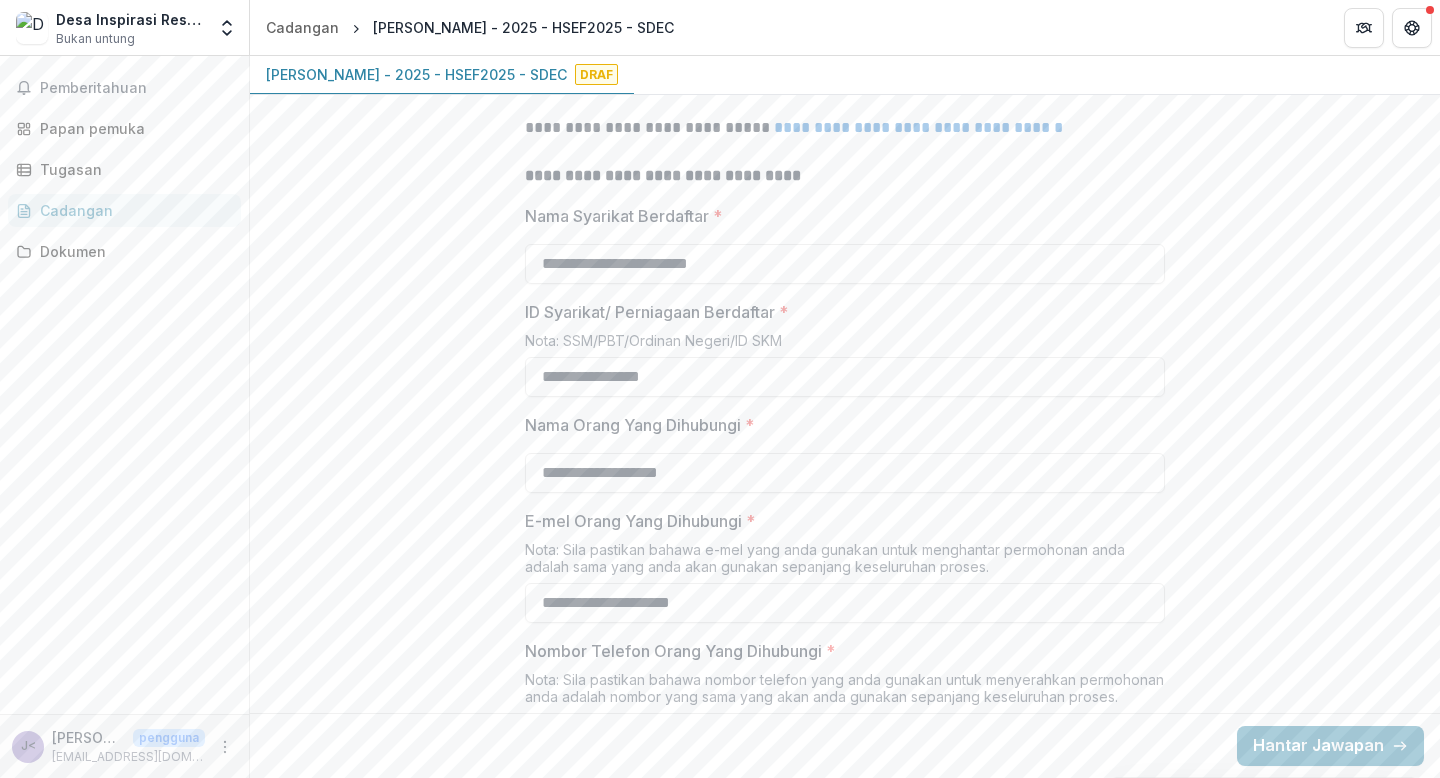scroll, scrollTop: 863, scrollLeft: 0, axis: vertical 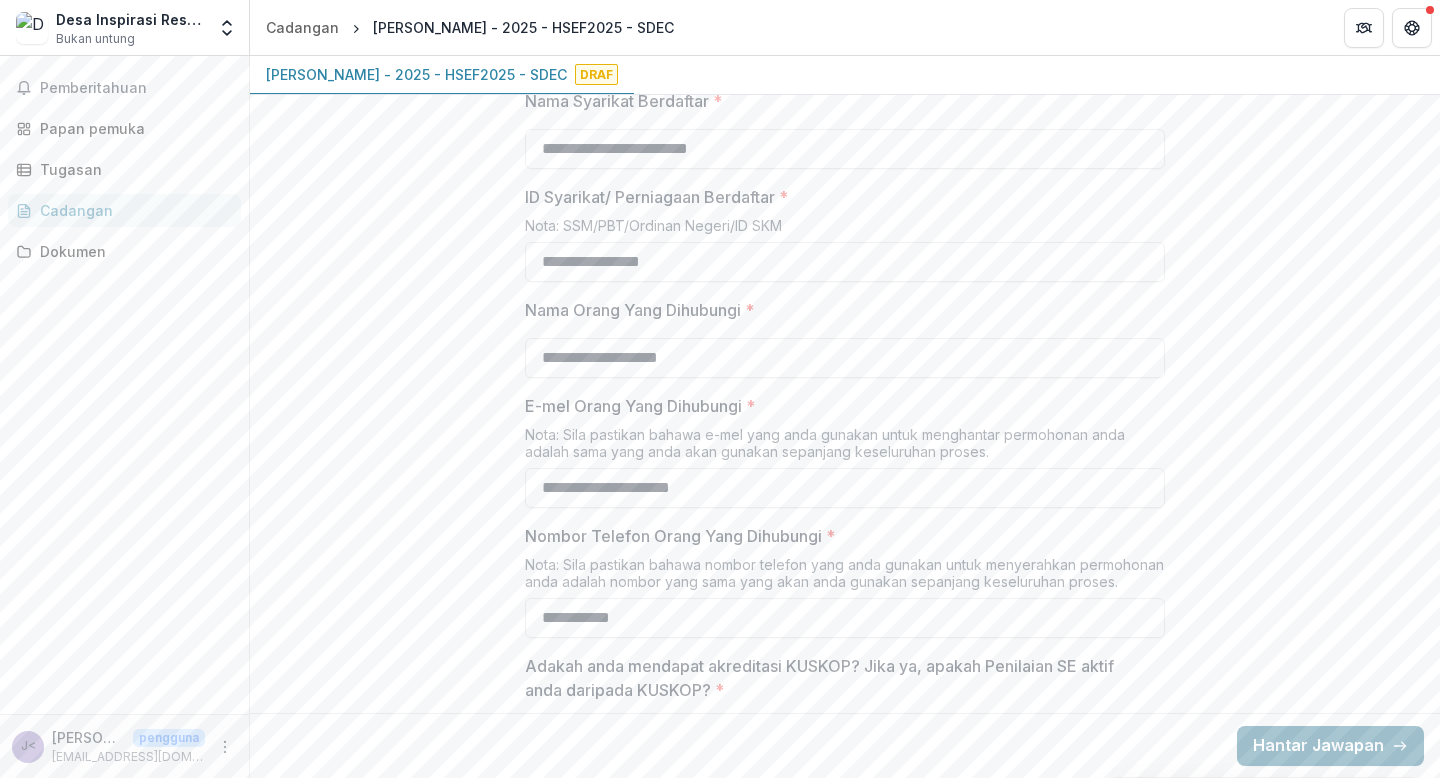 click on "Hantar Jawapan" at bounding box center [1318, 746] 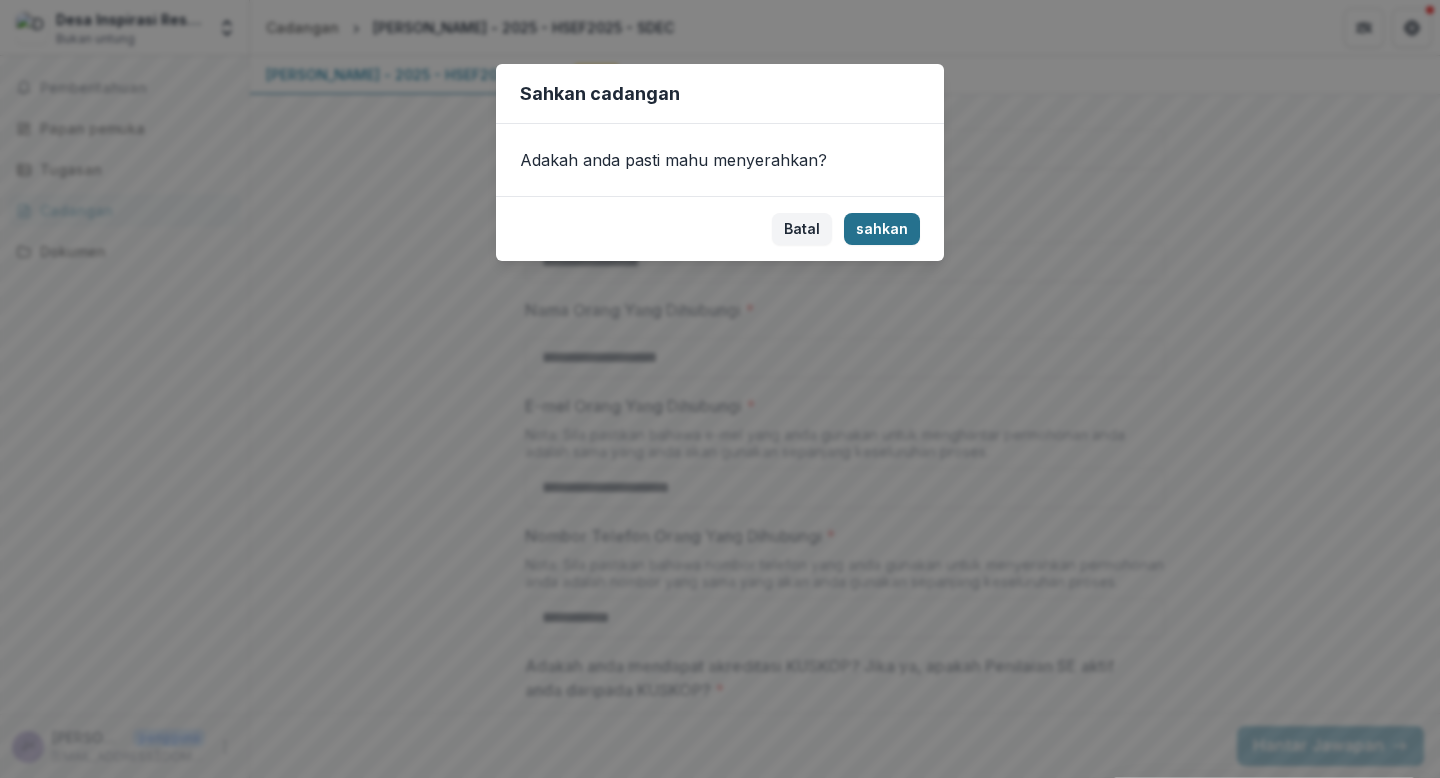 click on "sahkan" at bounding box center [882, 229] 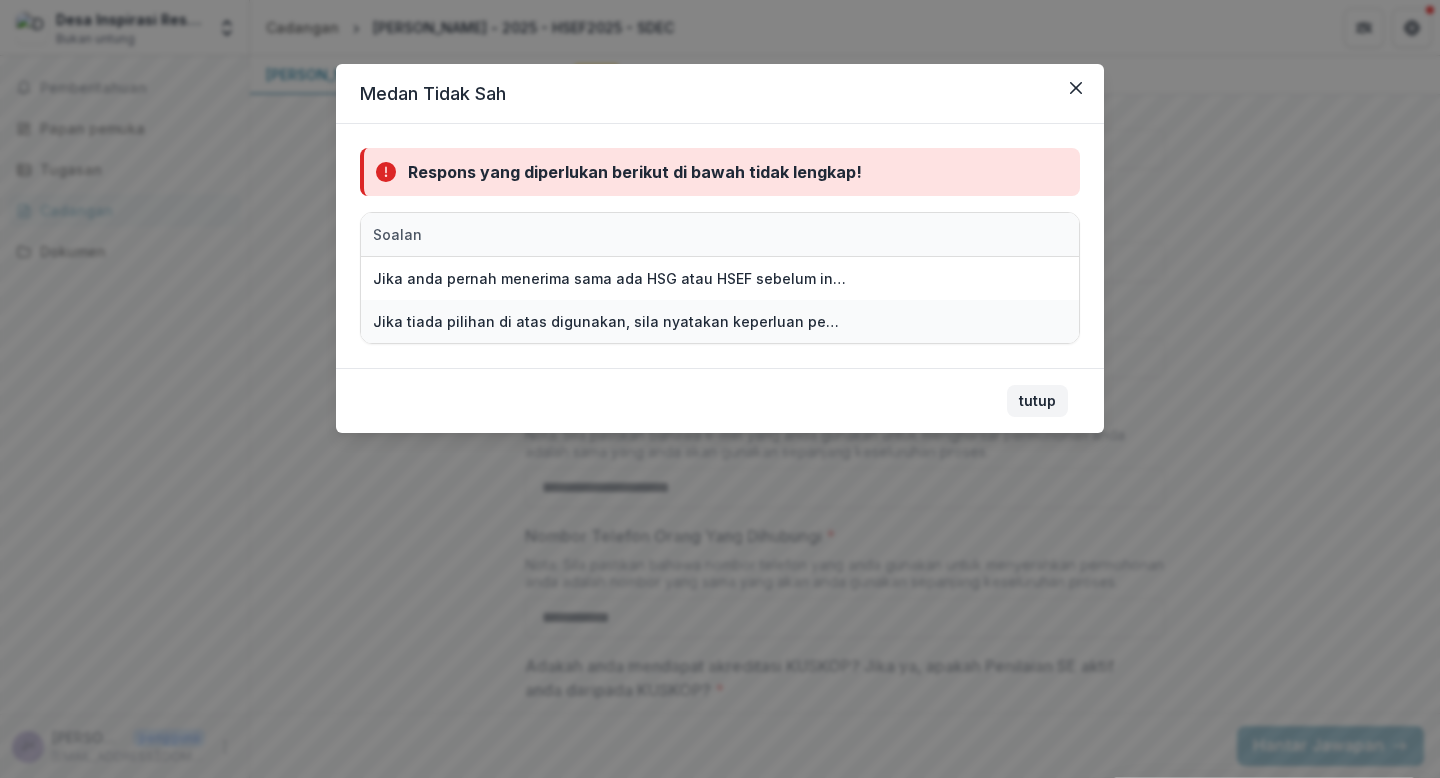 click on "tutup" at bounding box center [1037, 400] 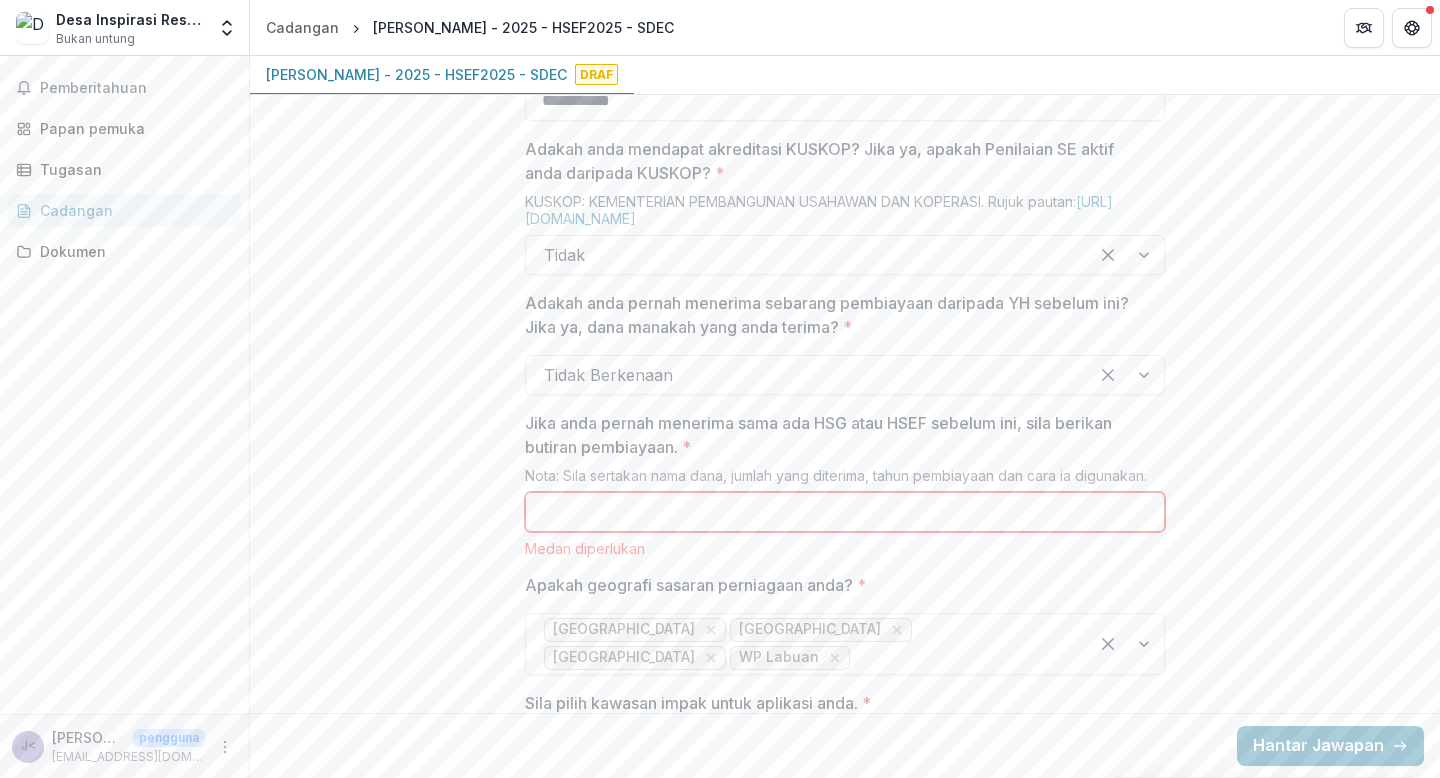 scroll, scrollTop: 1384, scrollLeft: 0, axis: vertical 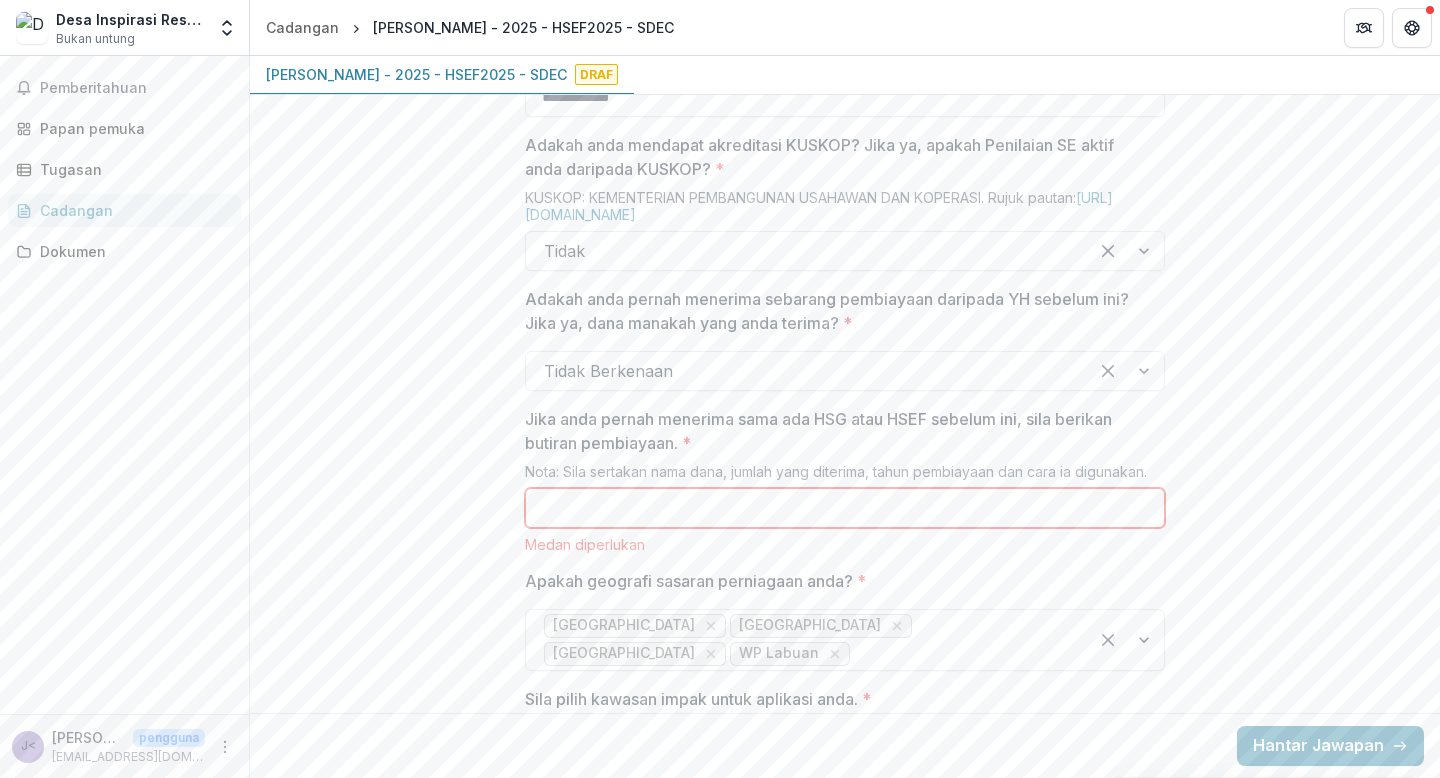 click on "Jika anda pernah menerima sama ada HSG atau HSEF sebelum ini, sila berikan butiran pembiayaan.  *" at bounding box center [845, 508] 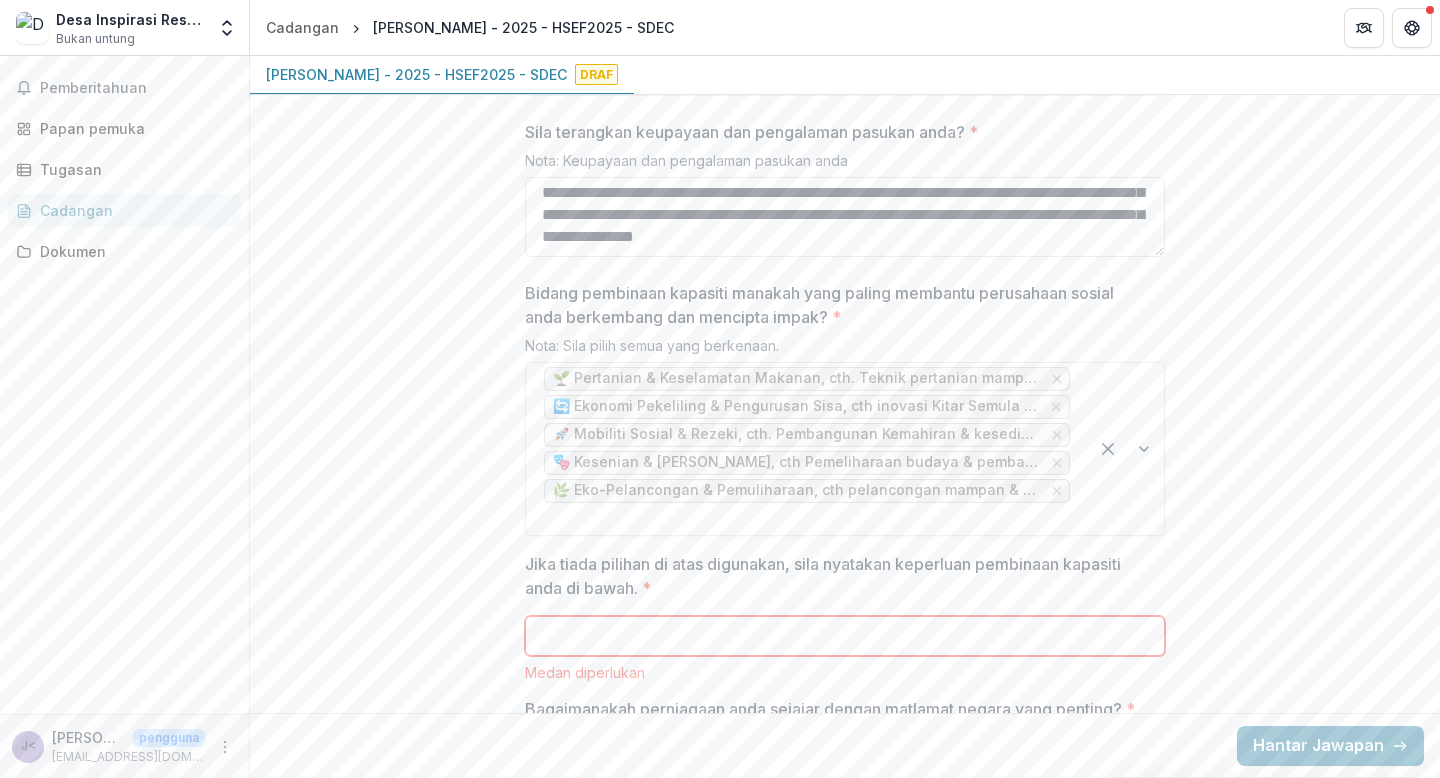 scroll, scrollTop: 3200, scrollLeft: 0, axis: vertical 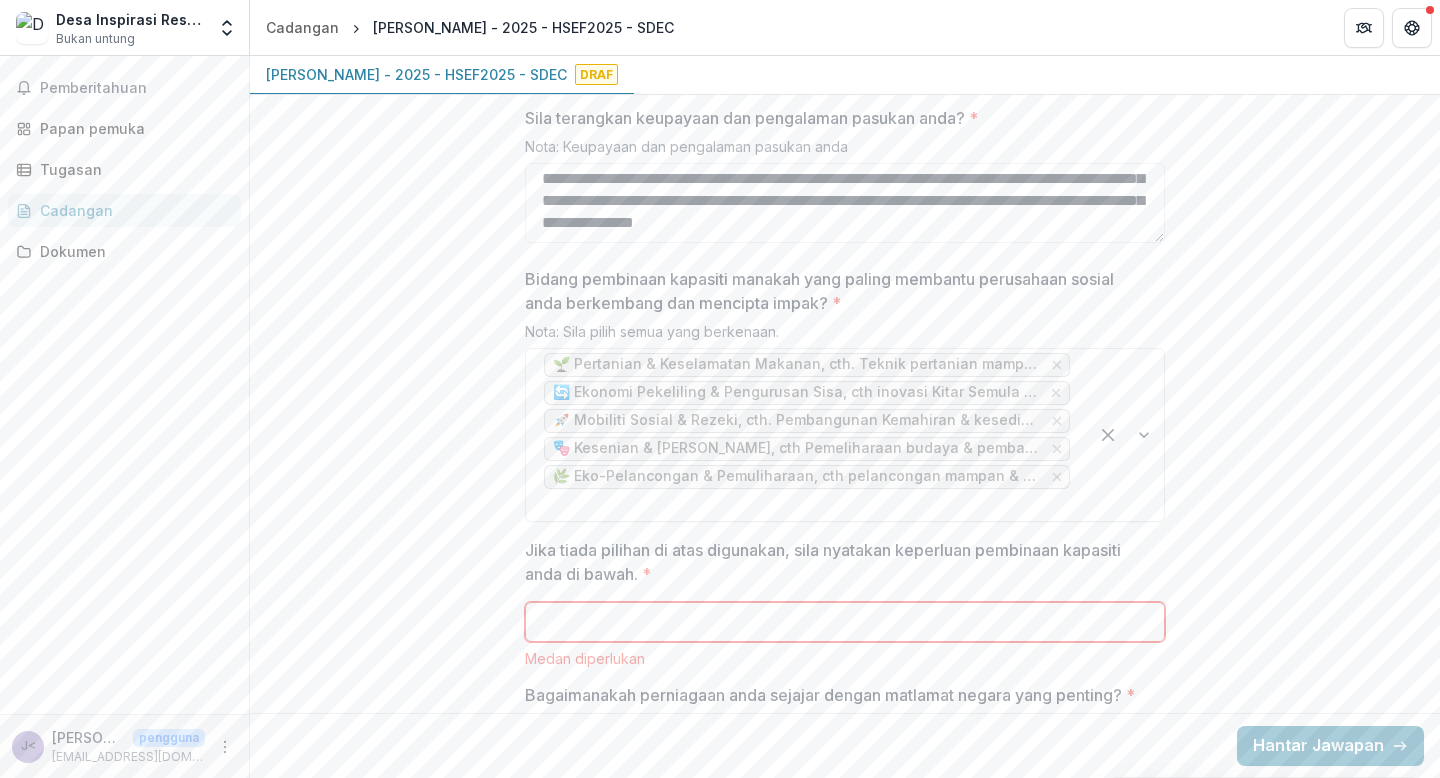 type on "**********" 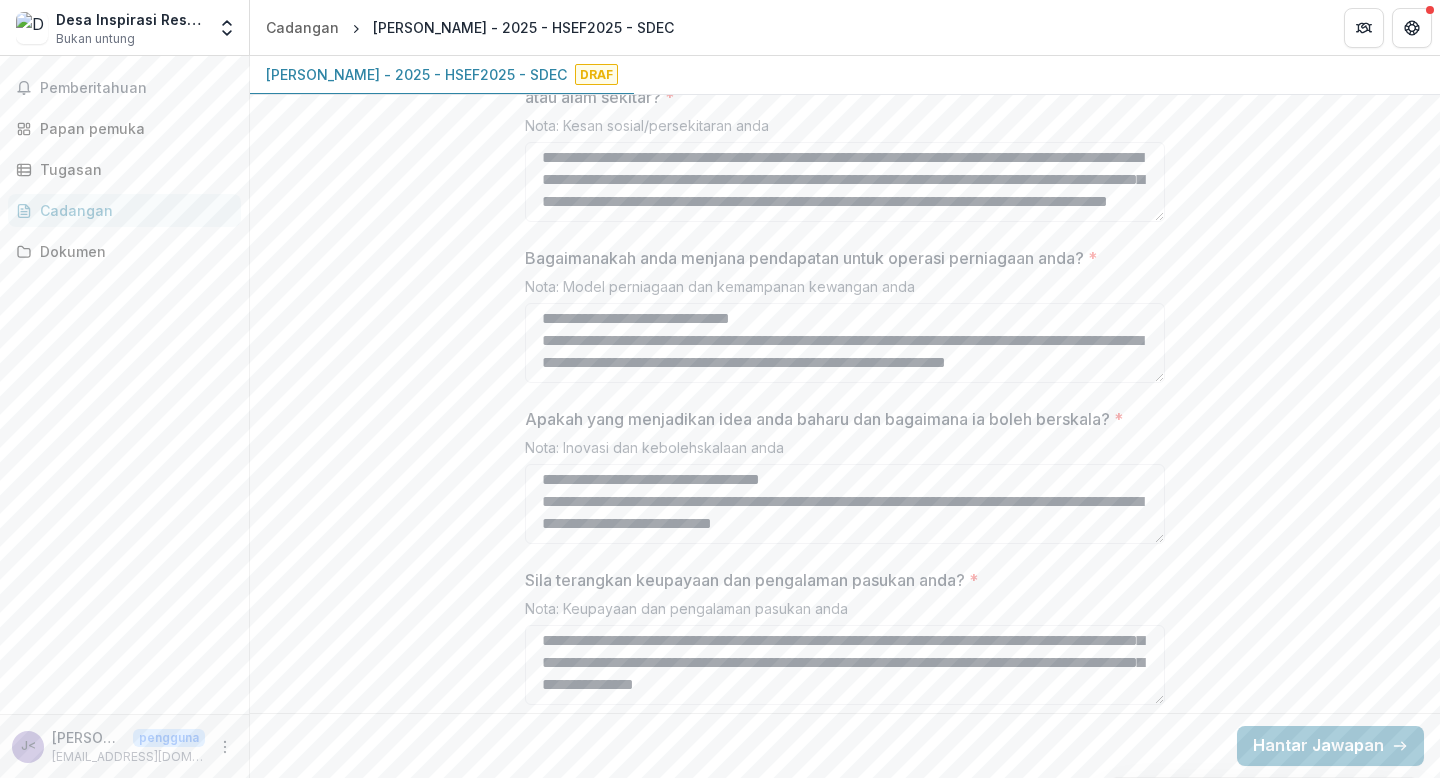 scroll, scrollTop: 3103, scrollLeft: 0, axis: vertical 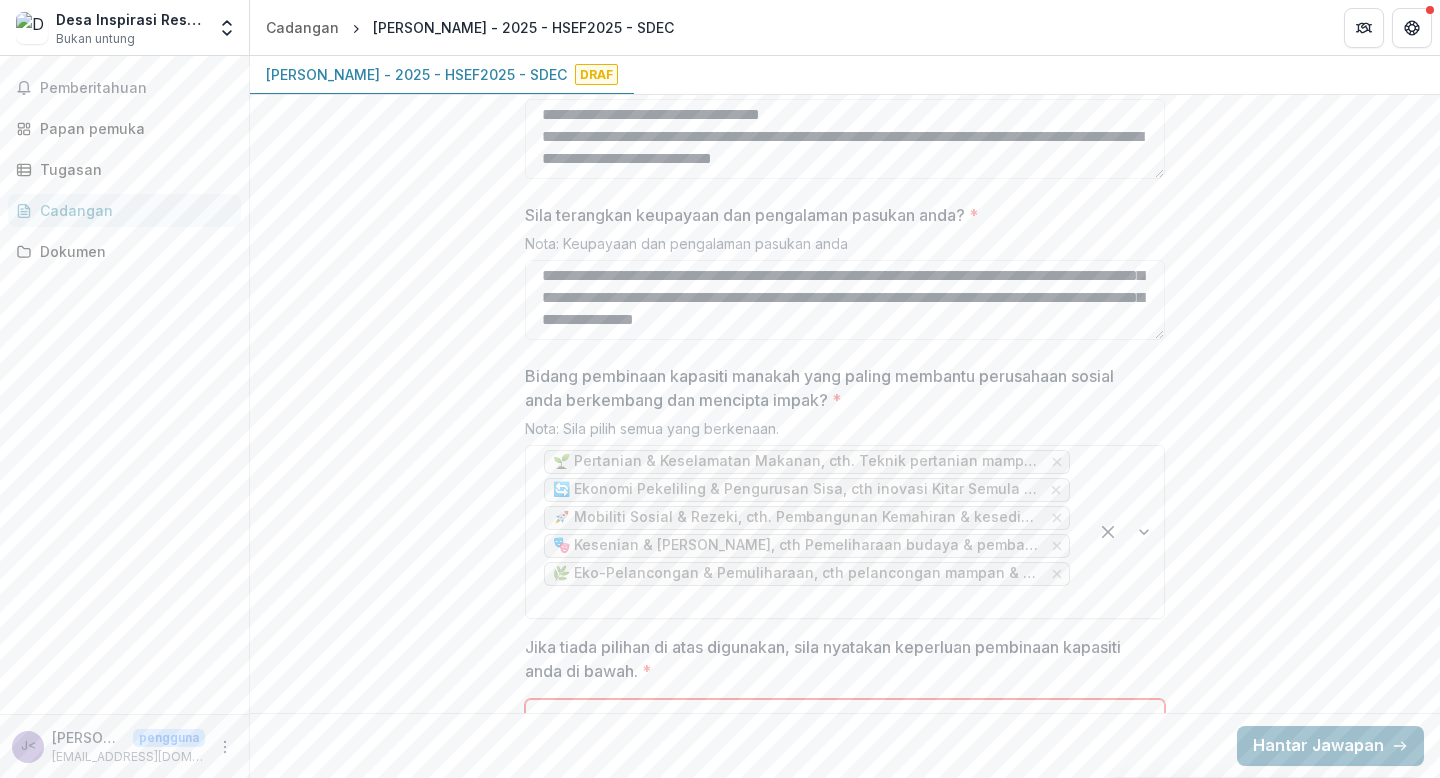 type on "***" 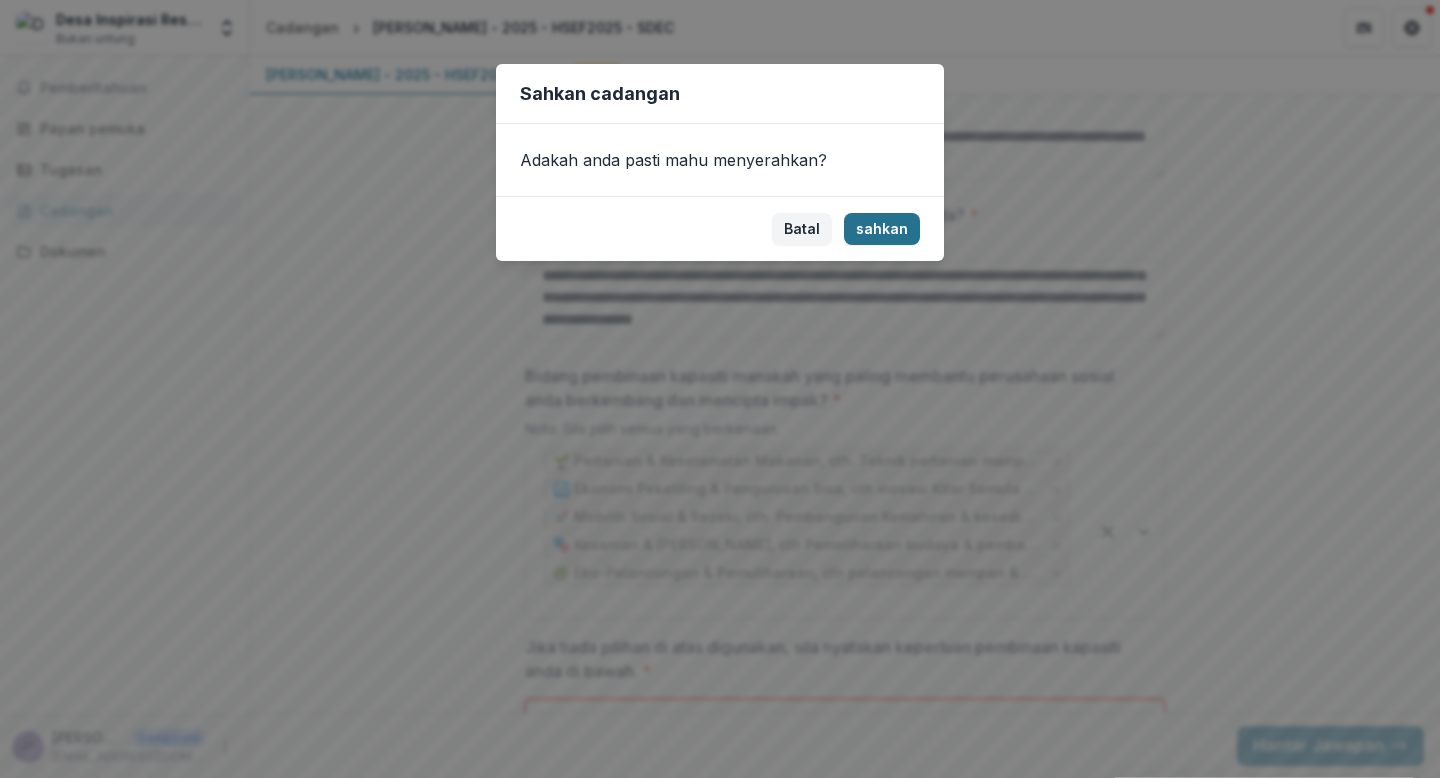 click on "sahkan" at bounding box center (882, 228) 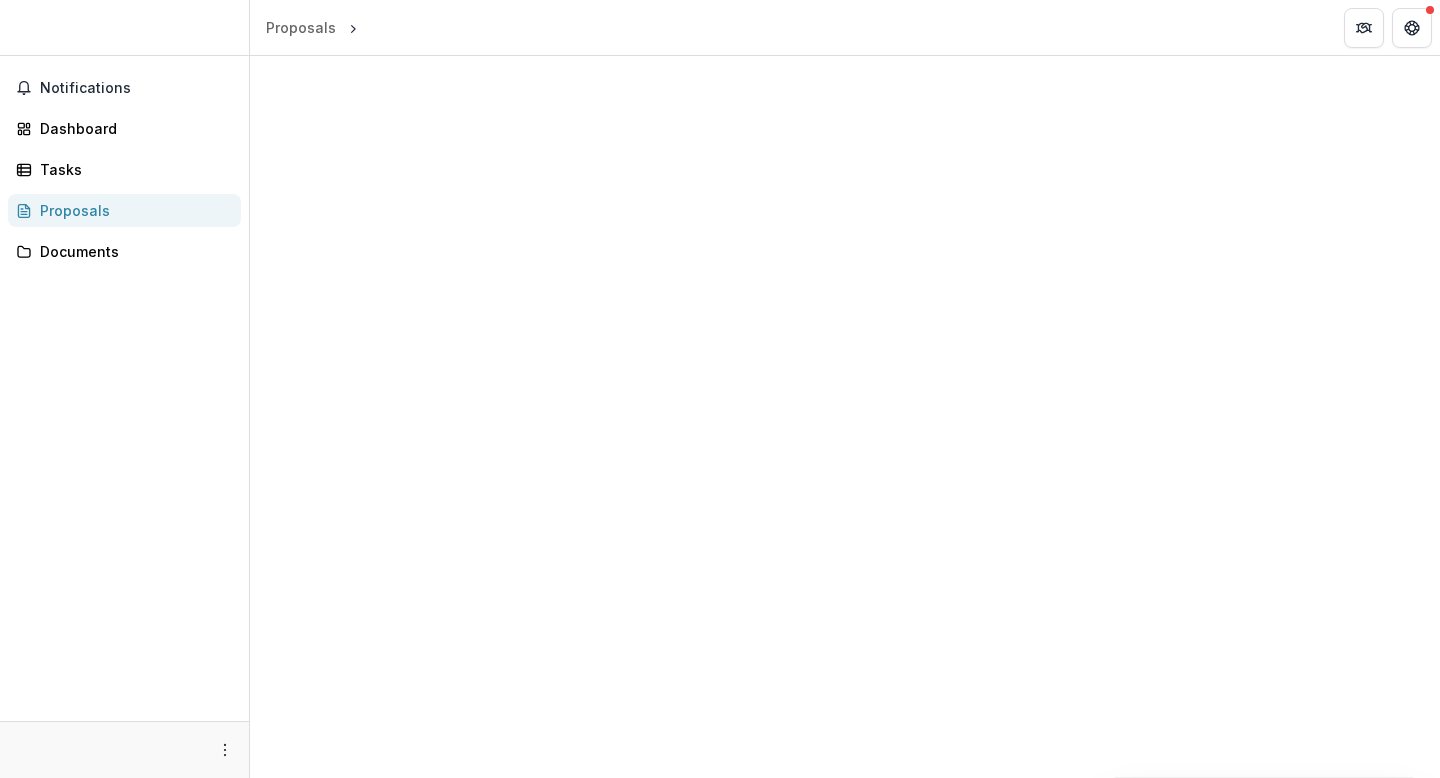 scroll, scrollTop: 0, scrollLeft: 0, axis: both 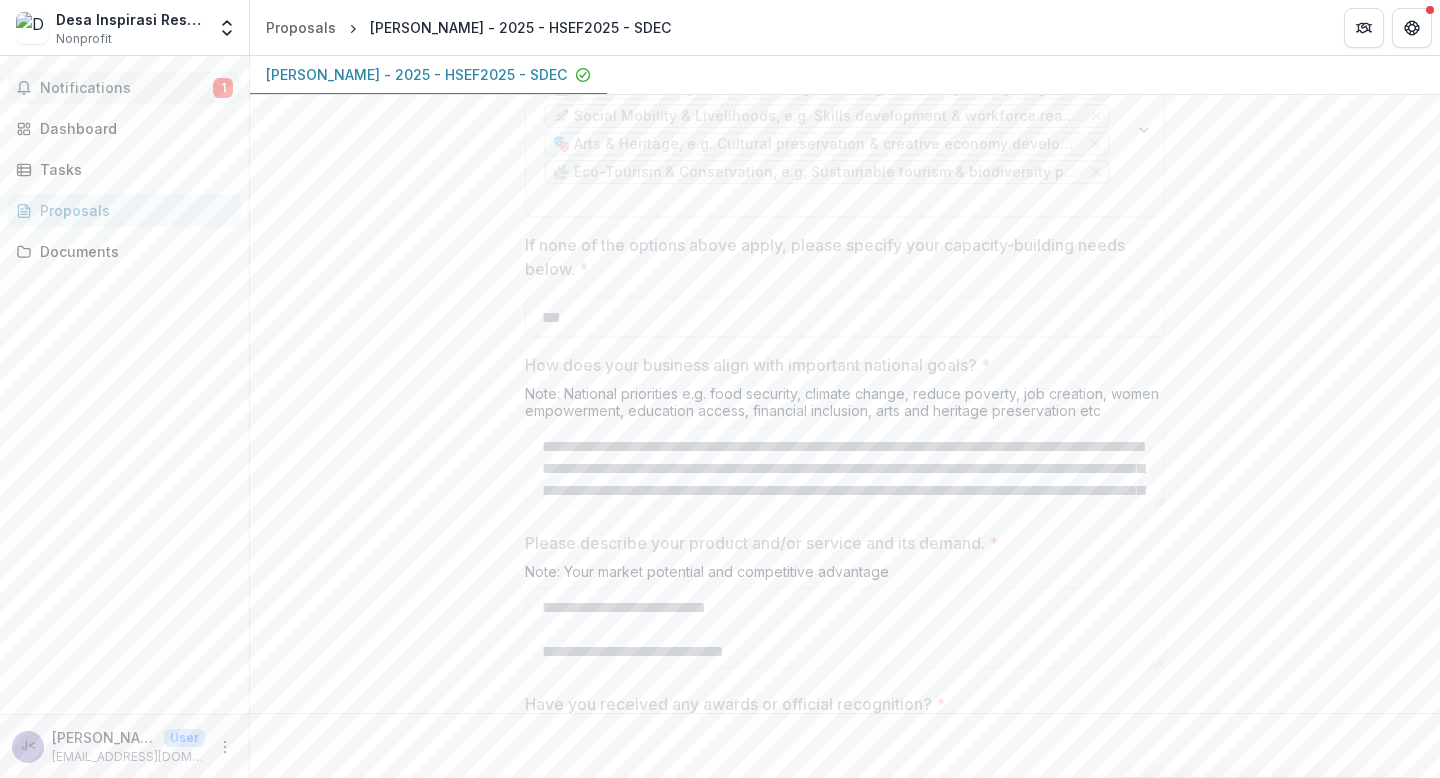 click on "Notifications 1" at bounding box center (124, 88) 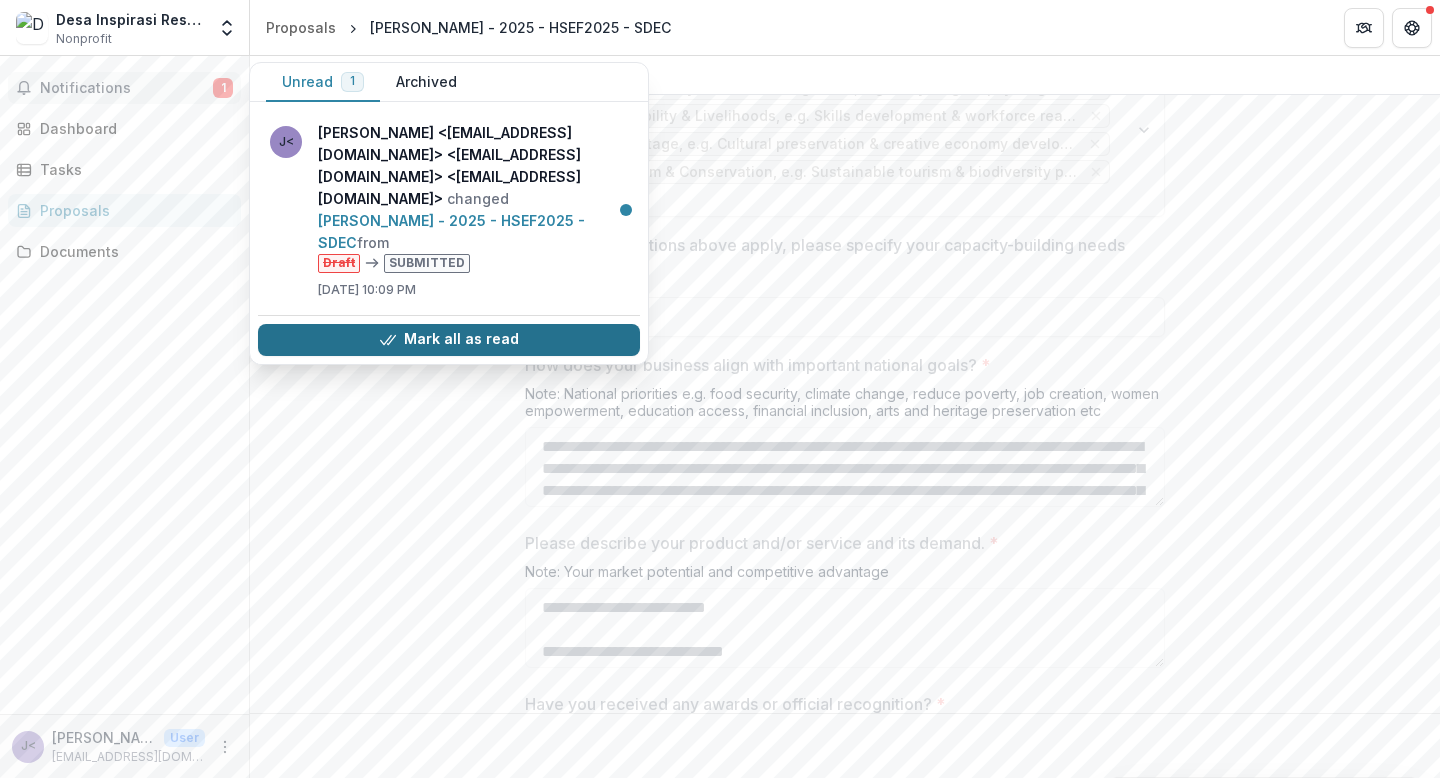 click on "Mark all as read" at bounding box center (449, 340) 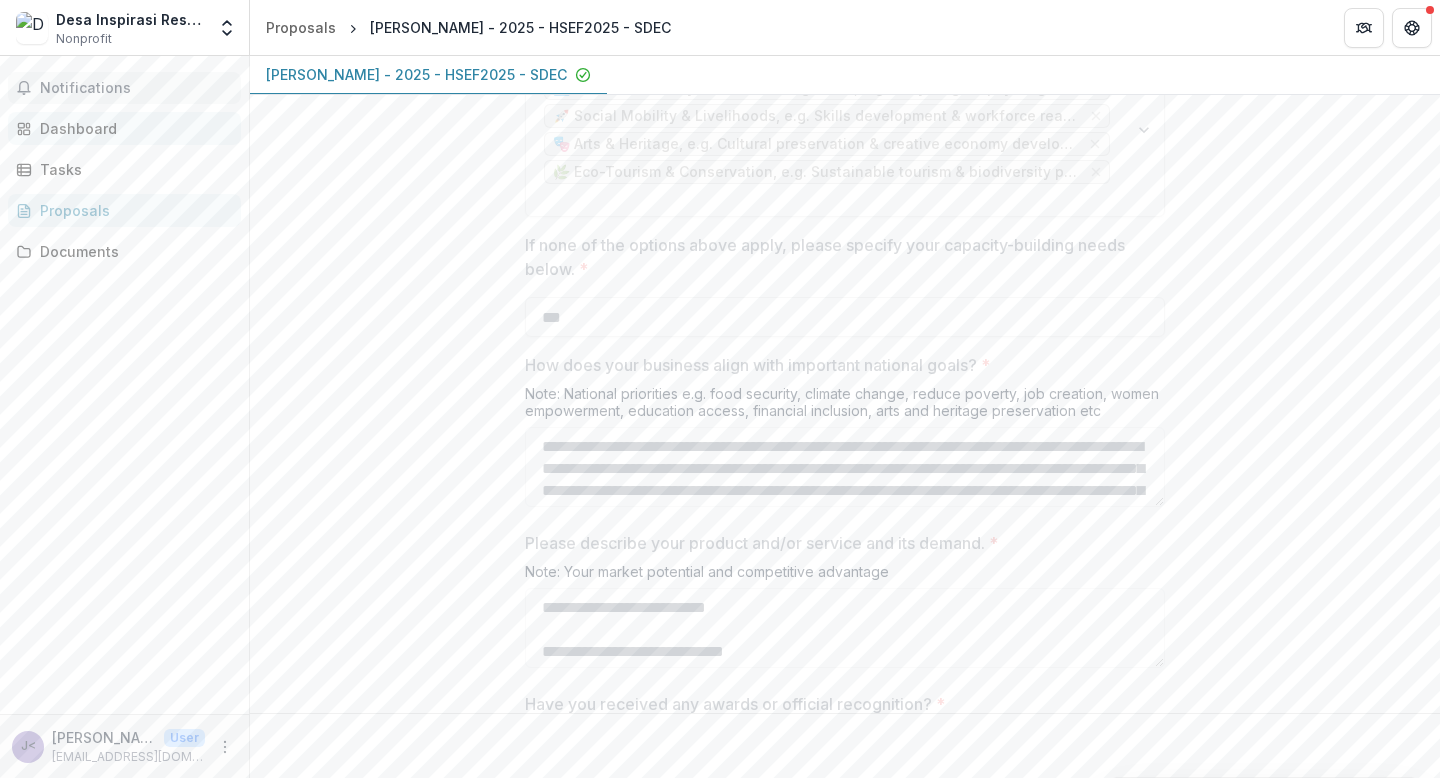 click on "Dashboard" at bounding box center [132, 128] 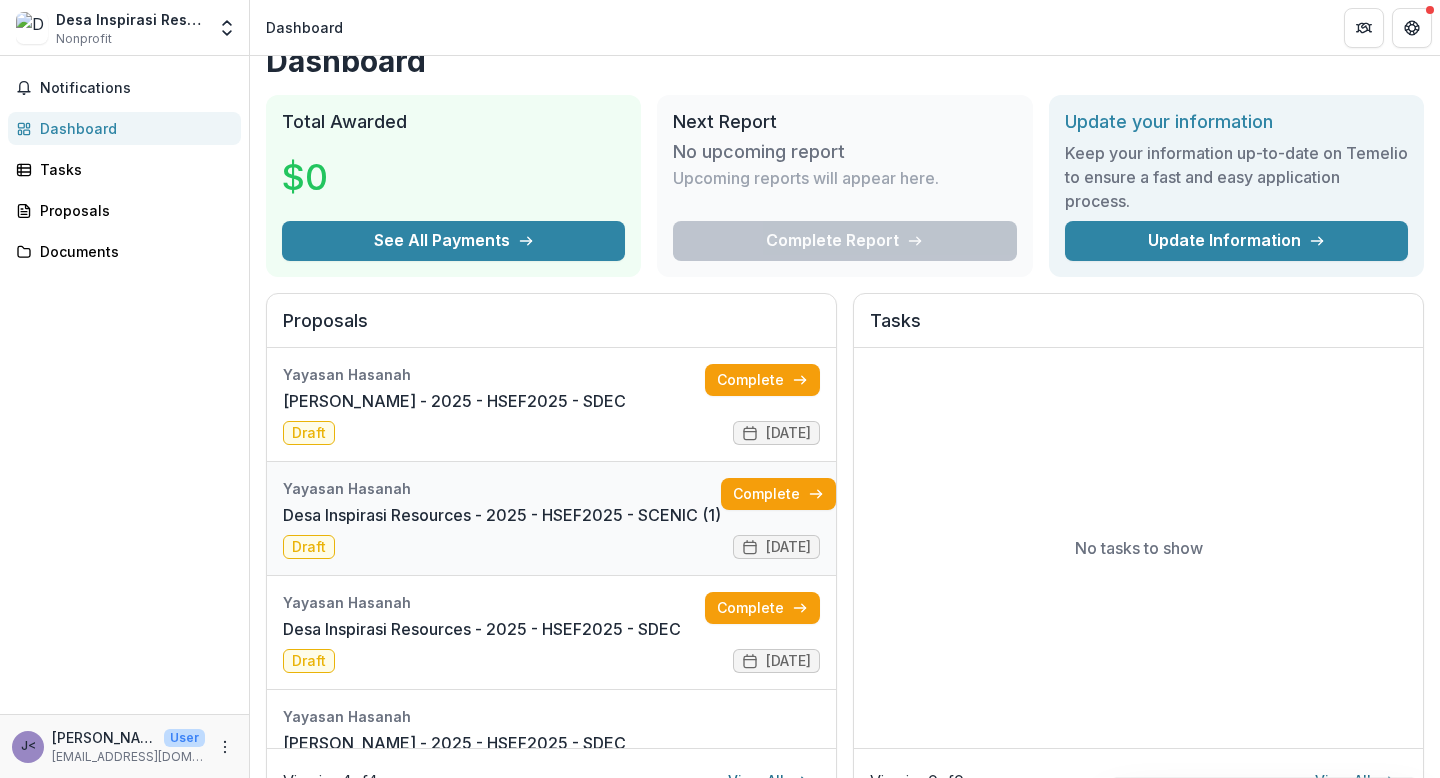 scroll, scrollTop: 0, scrollLeft: 0, axis: both 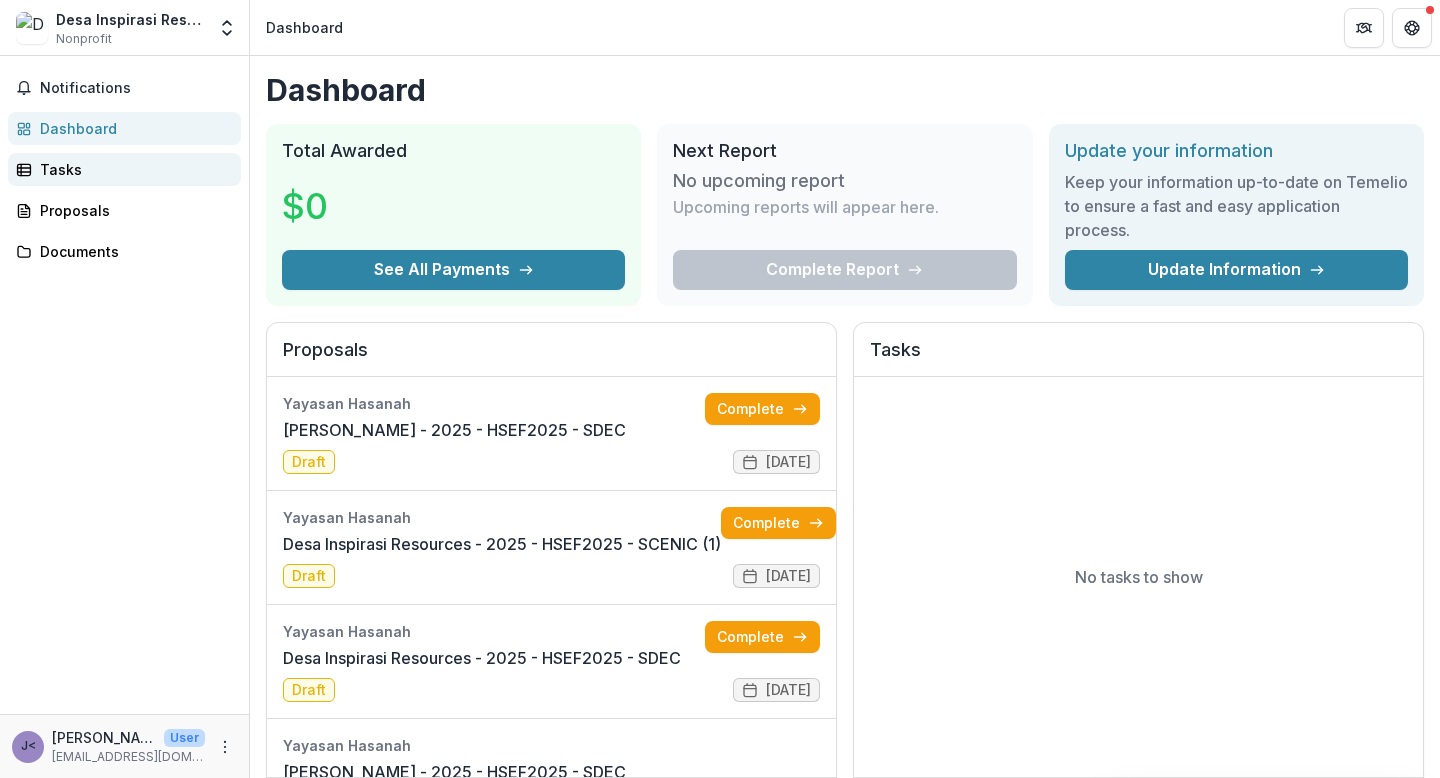 click on "Tasks" at bounding box center [132, 169] 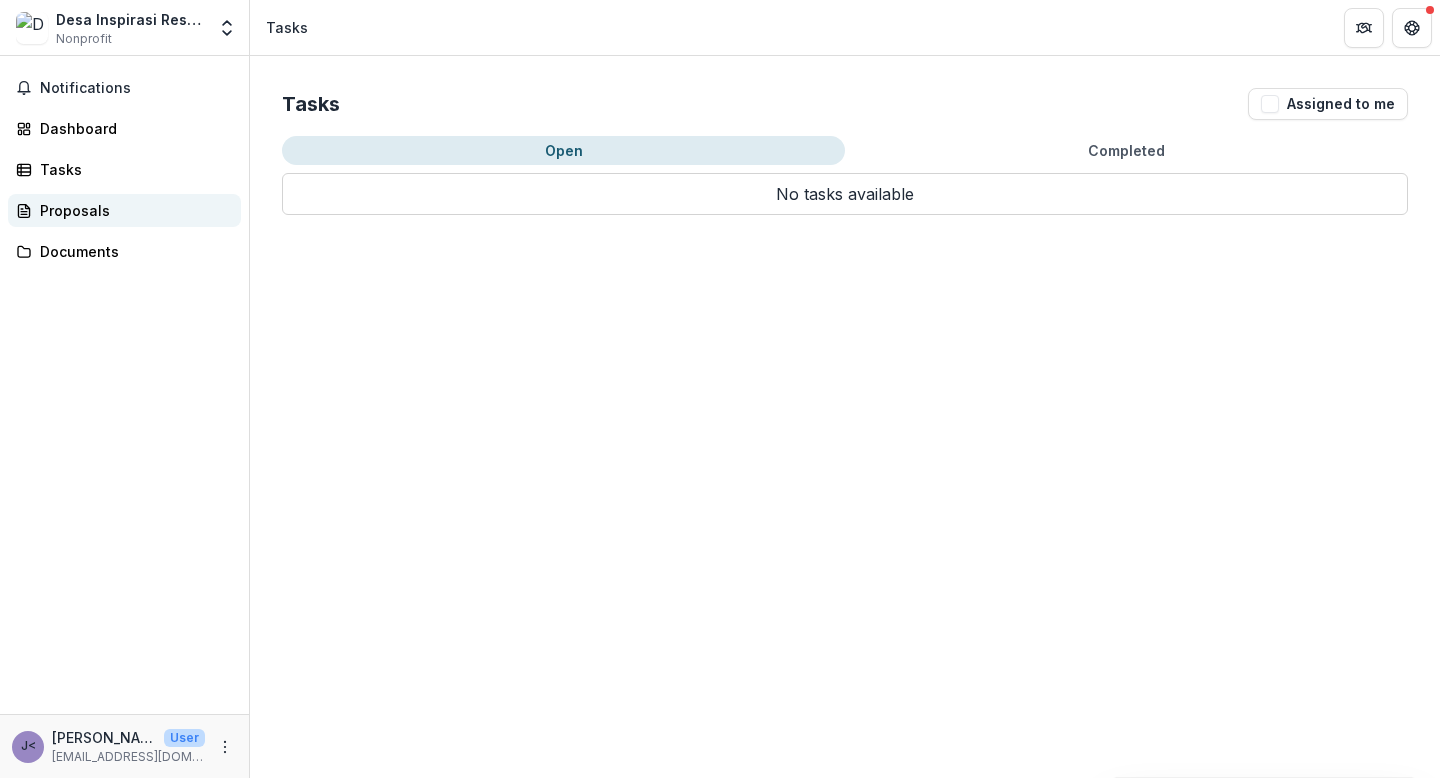 click on "Proposals" at bounding box center [124, 210] 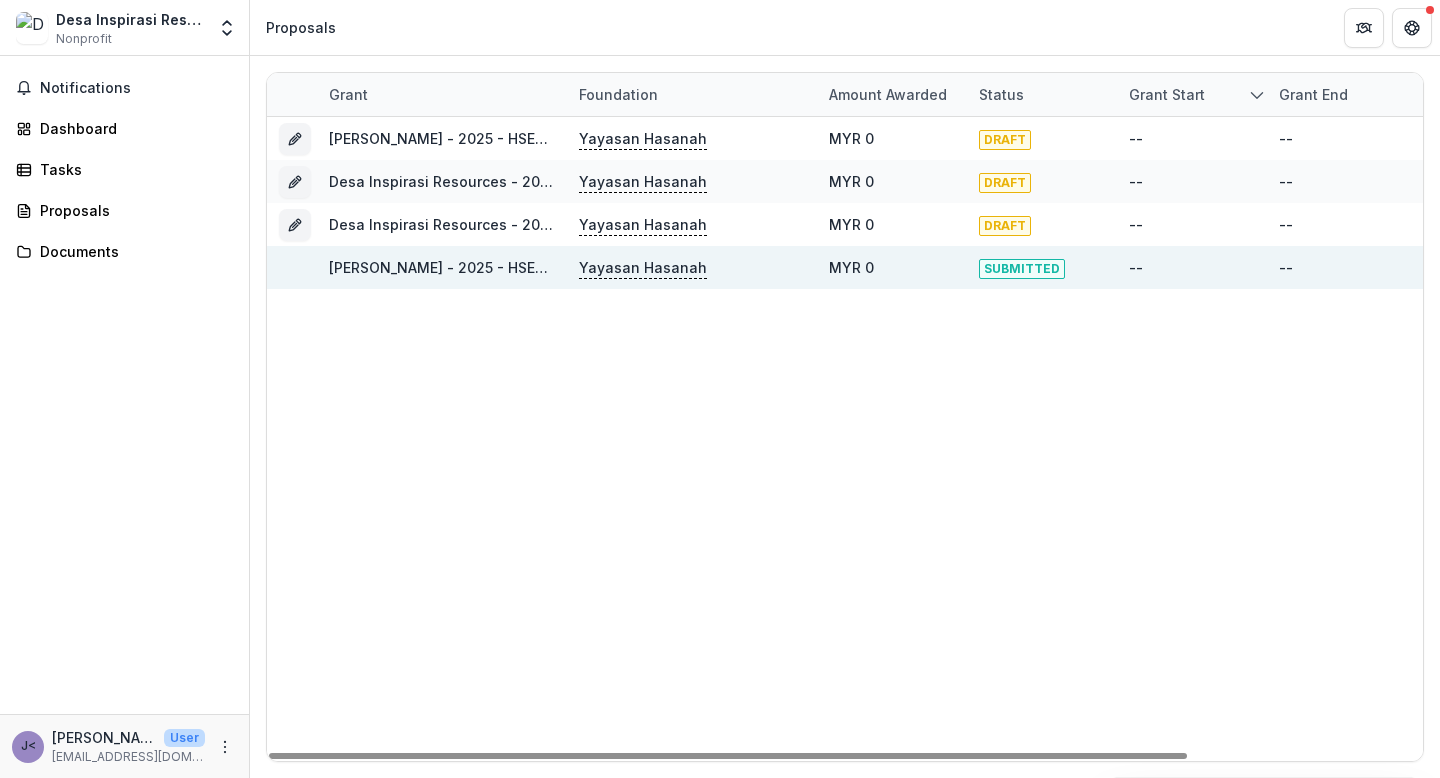 click on "[PERSON_NAME] - 2025 - HSEF2025 - SDEC" at bounding box center [479, 267] 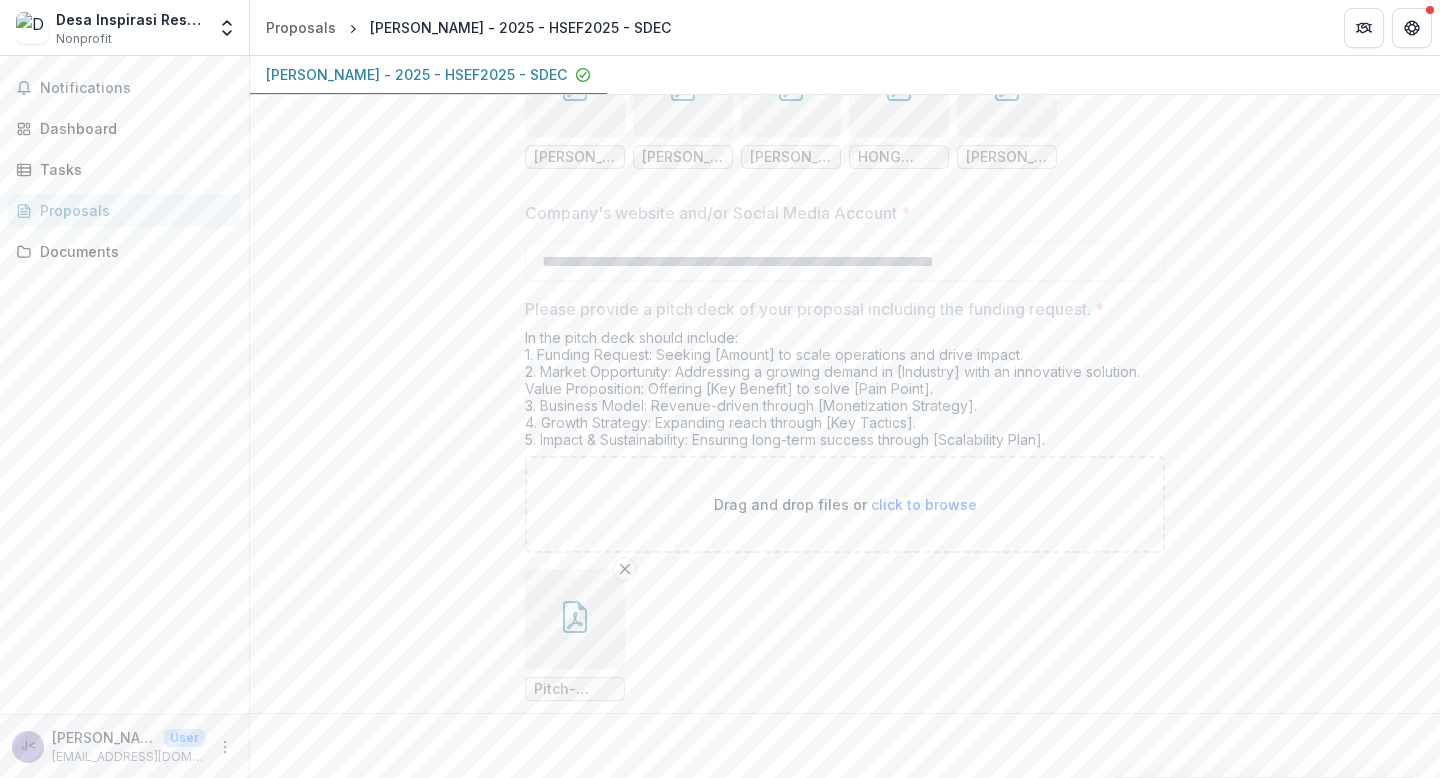 scroll, scrollTop: 4682, scrollLeft: 0, axis: vertical 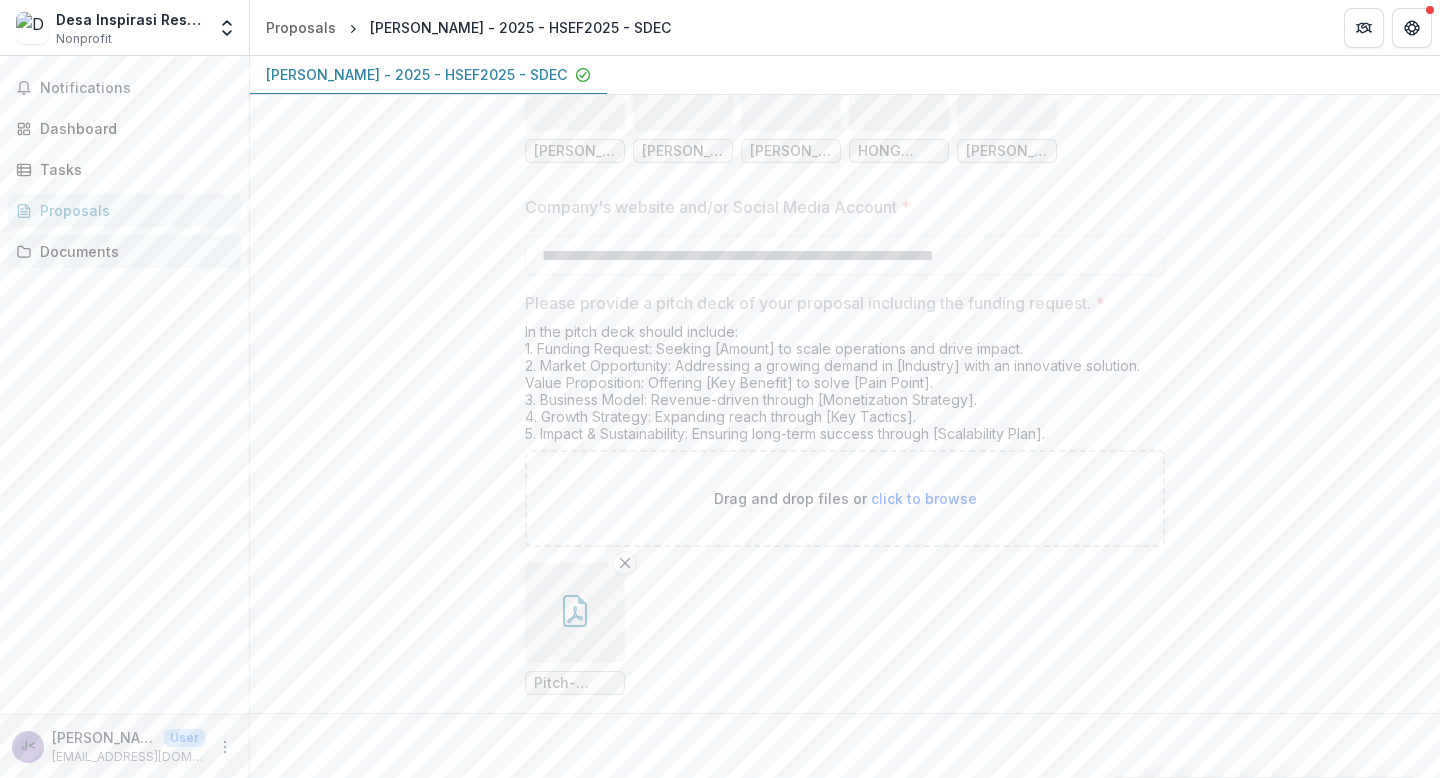 click on "Documents" at bounding box center (132, 251) 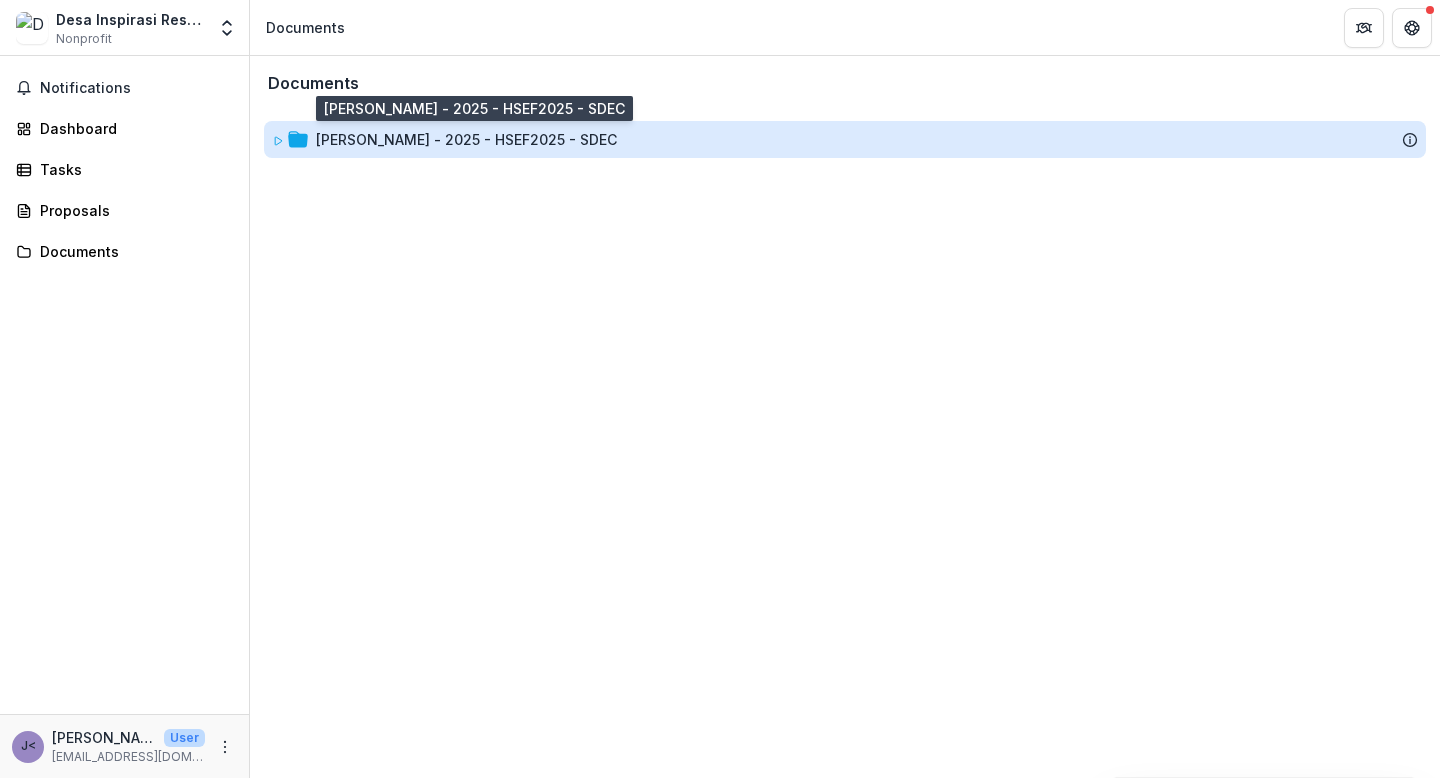 click on "[PERSON_NAME] - 2025 - HSEF2025 - SDEC" at bounding box center [466, 139] 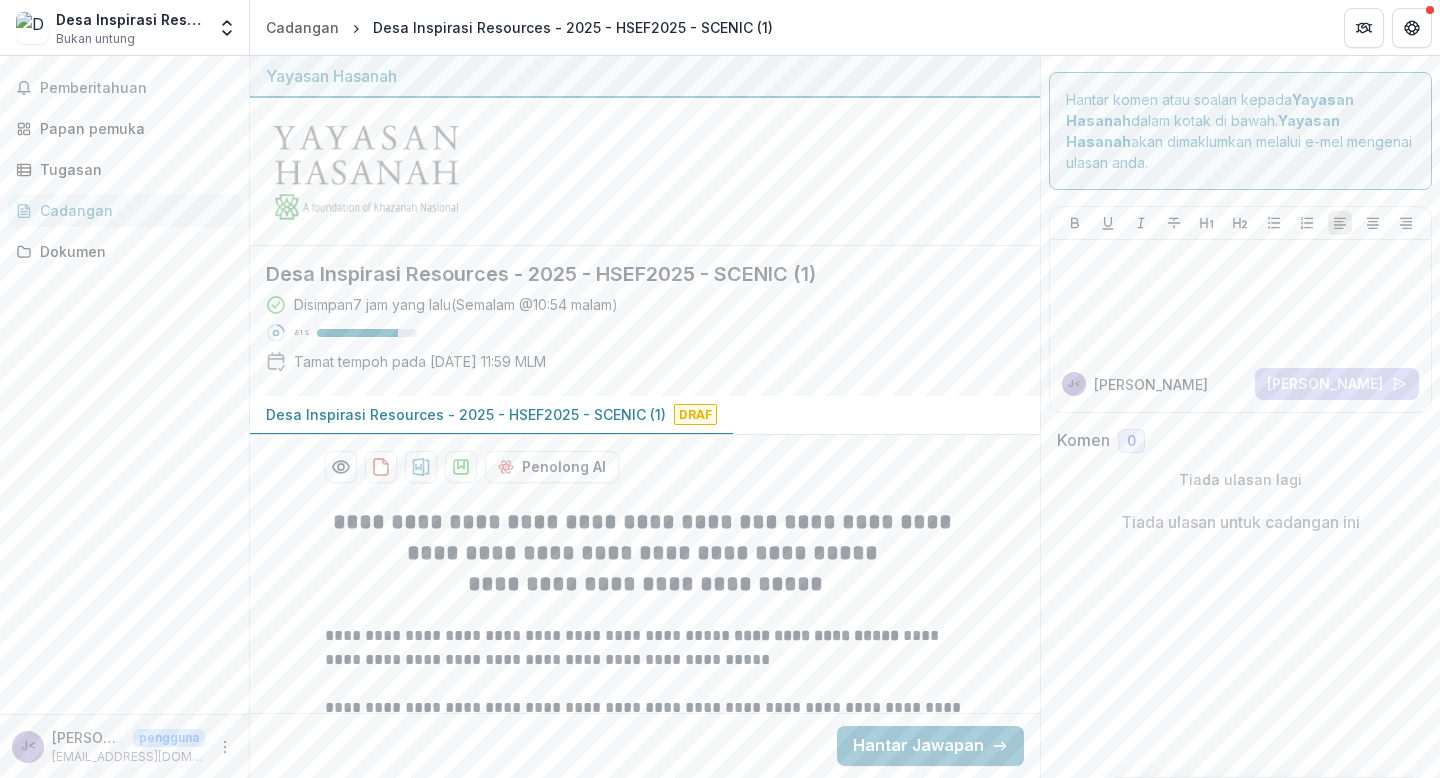scroll, scrollTop: 0, scrollLeft: 0, axis: both 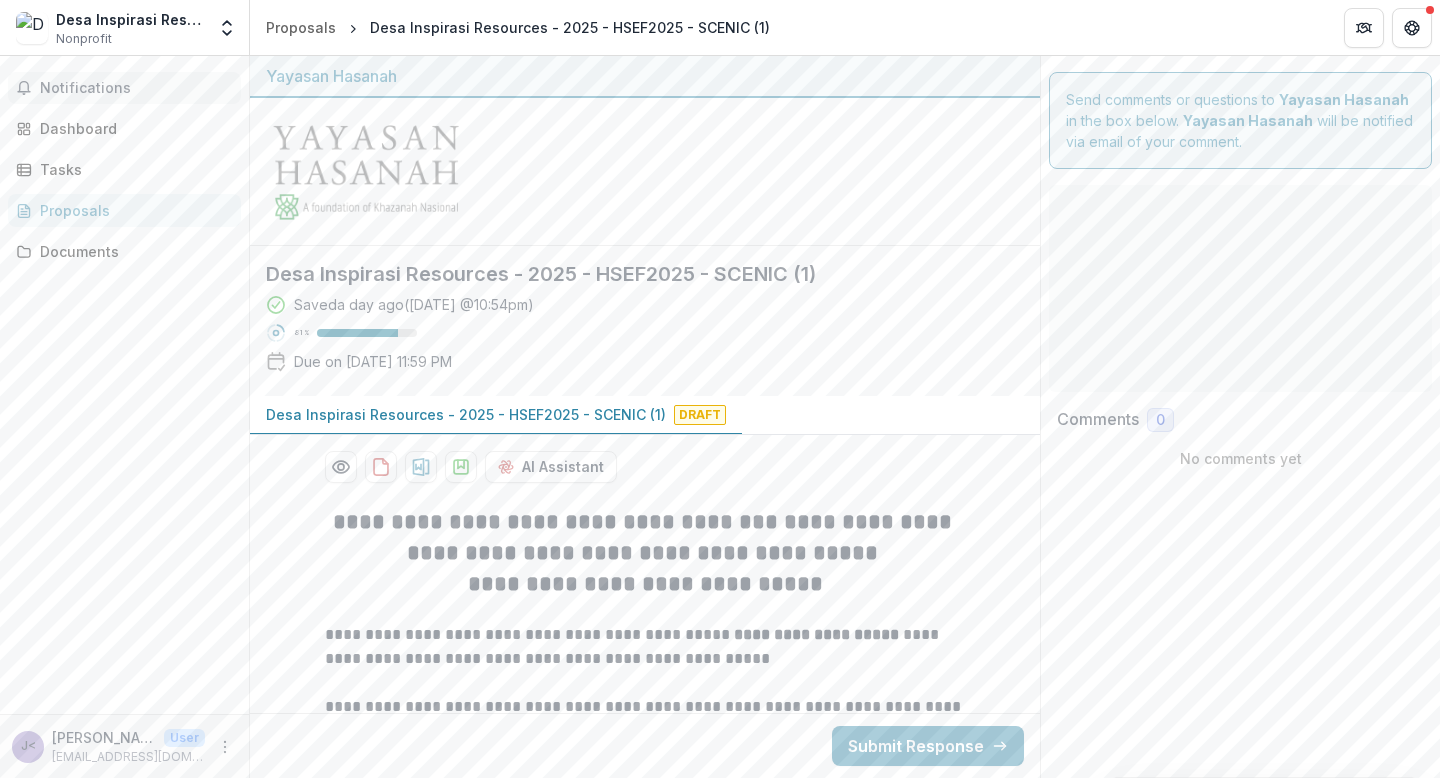 click on "Notifications" at bounding box center [124, 88] 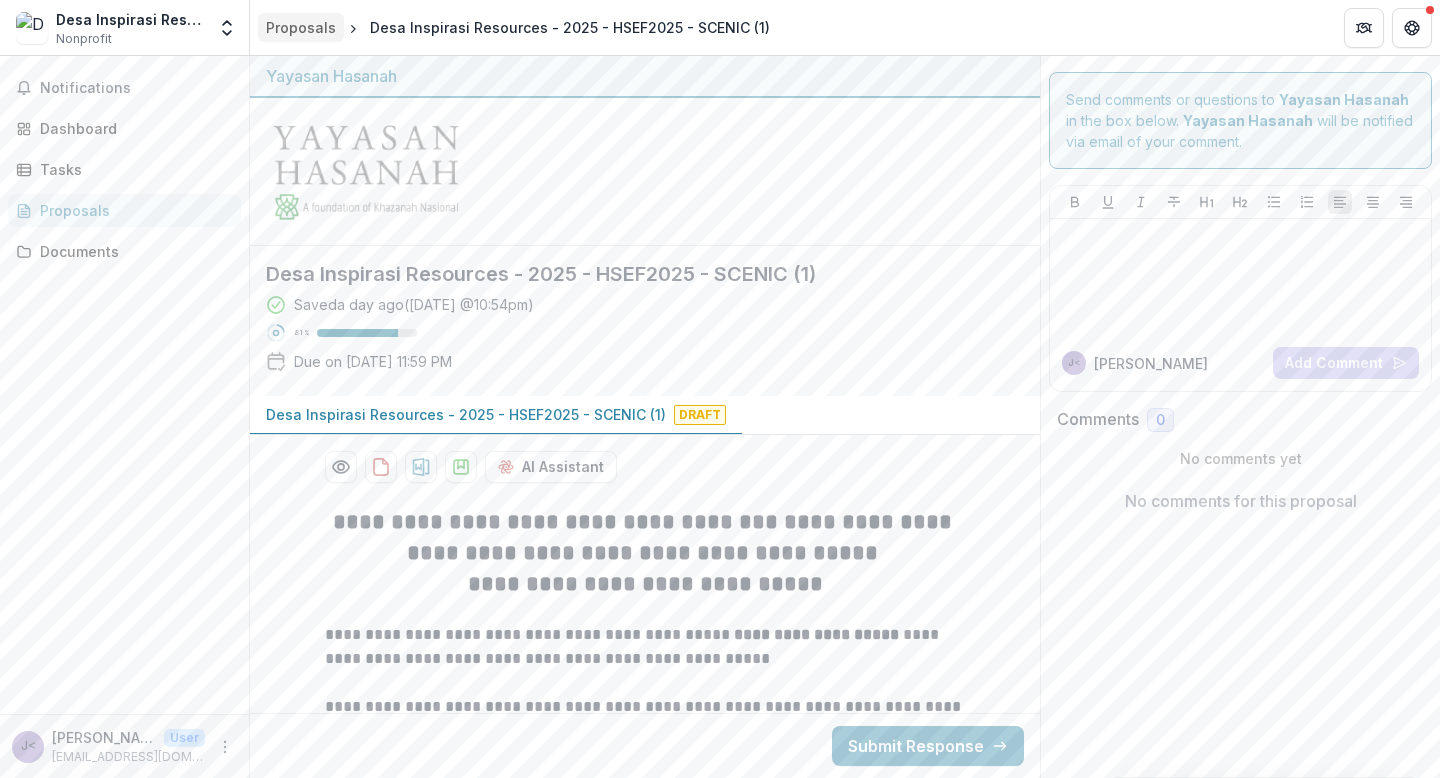 click on "Proposals" at bounding box center [301, 27] 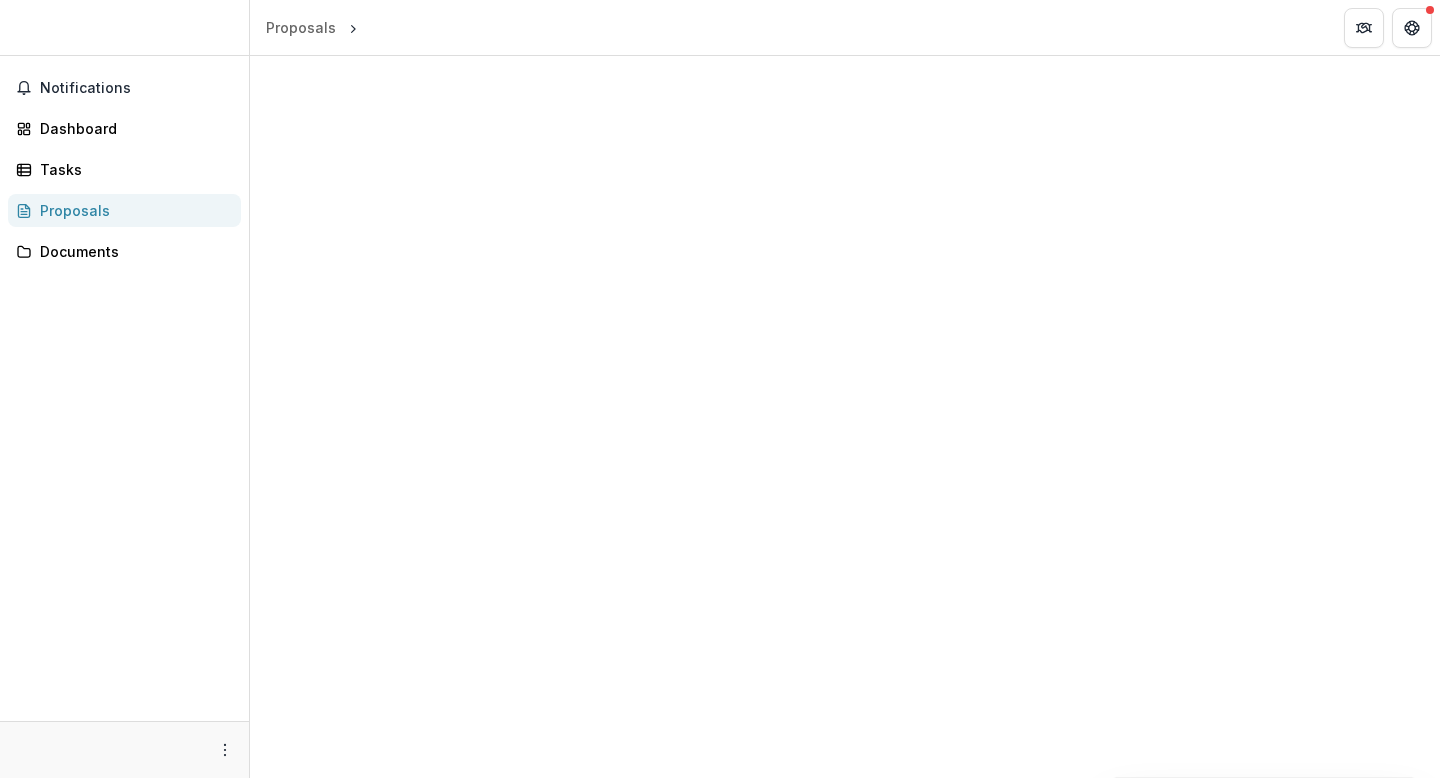 scroll, scrollTop: 0, scrollLeft: 0, axis: both 